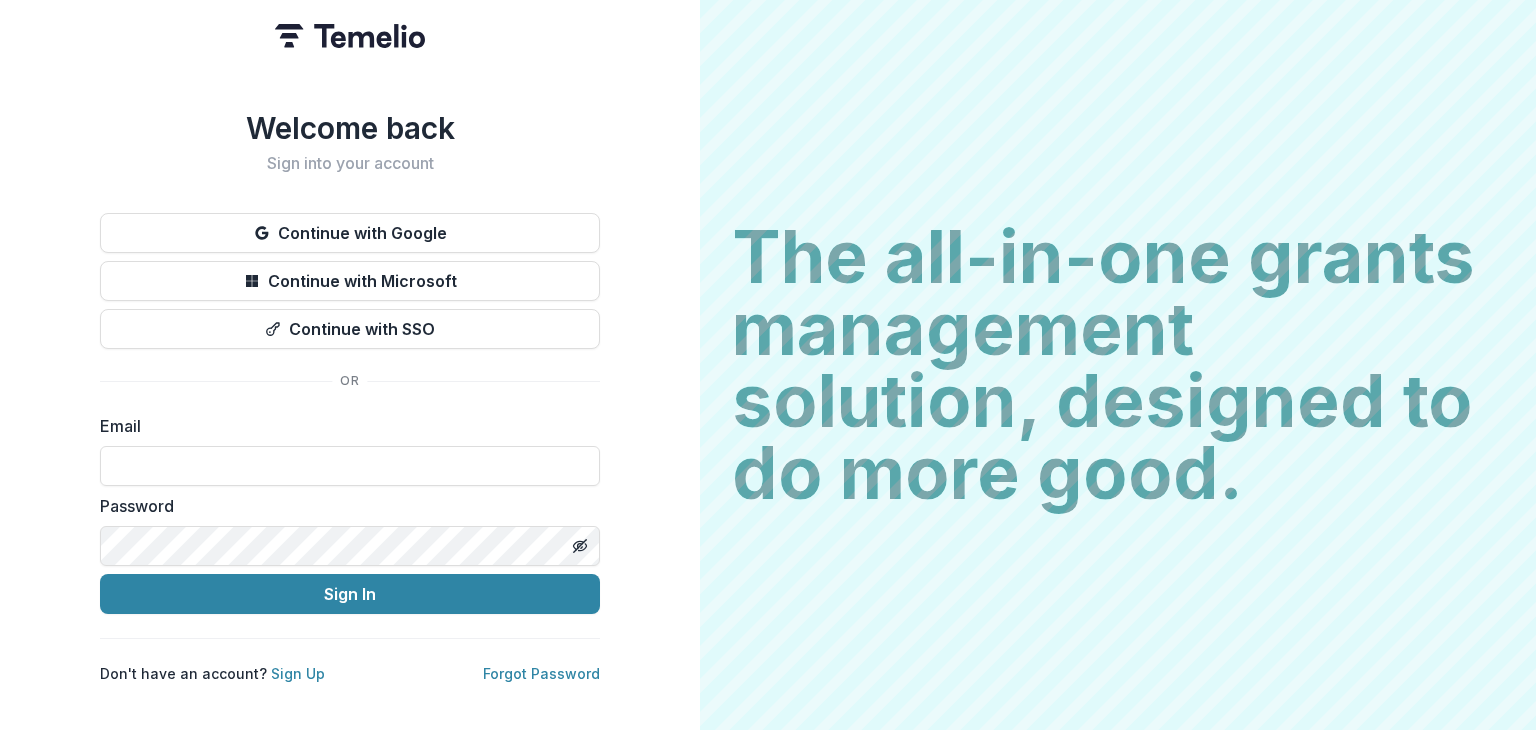 scroll, scrollTop: 0, scrollLeft: 0, axis: both 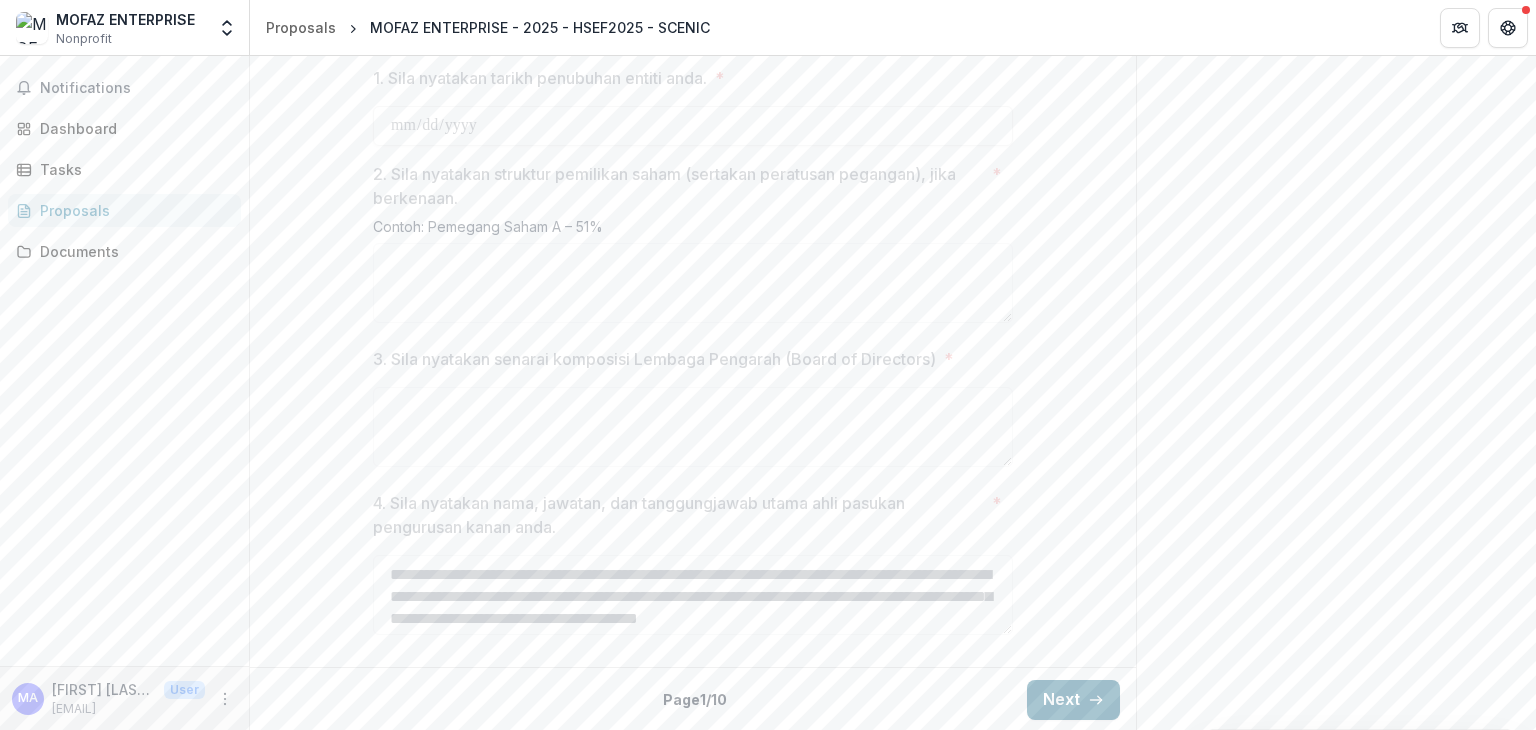 click 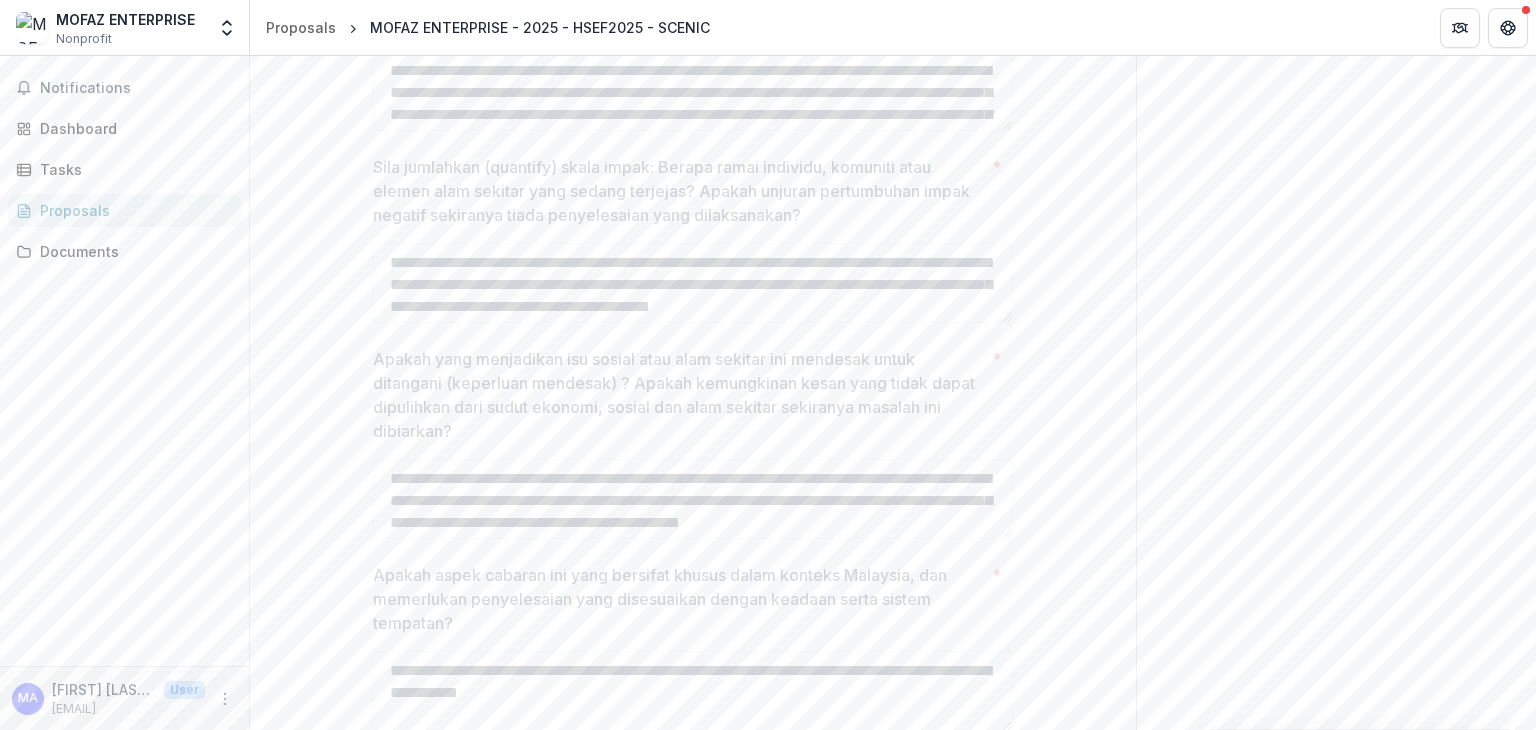 scroll, scrollTop: 976, scrollLeft: 0, axis: vertical 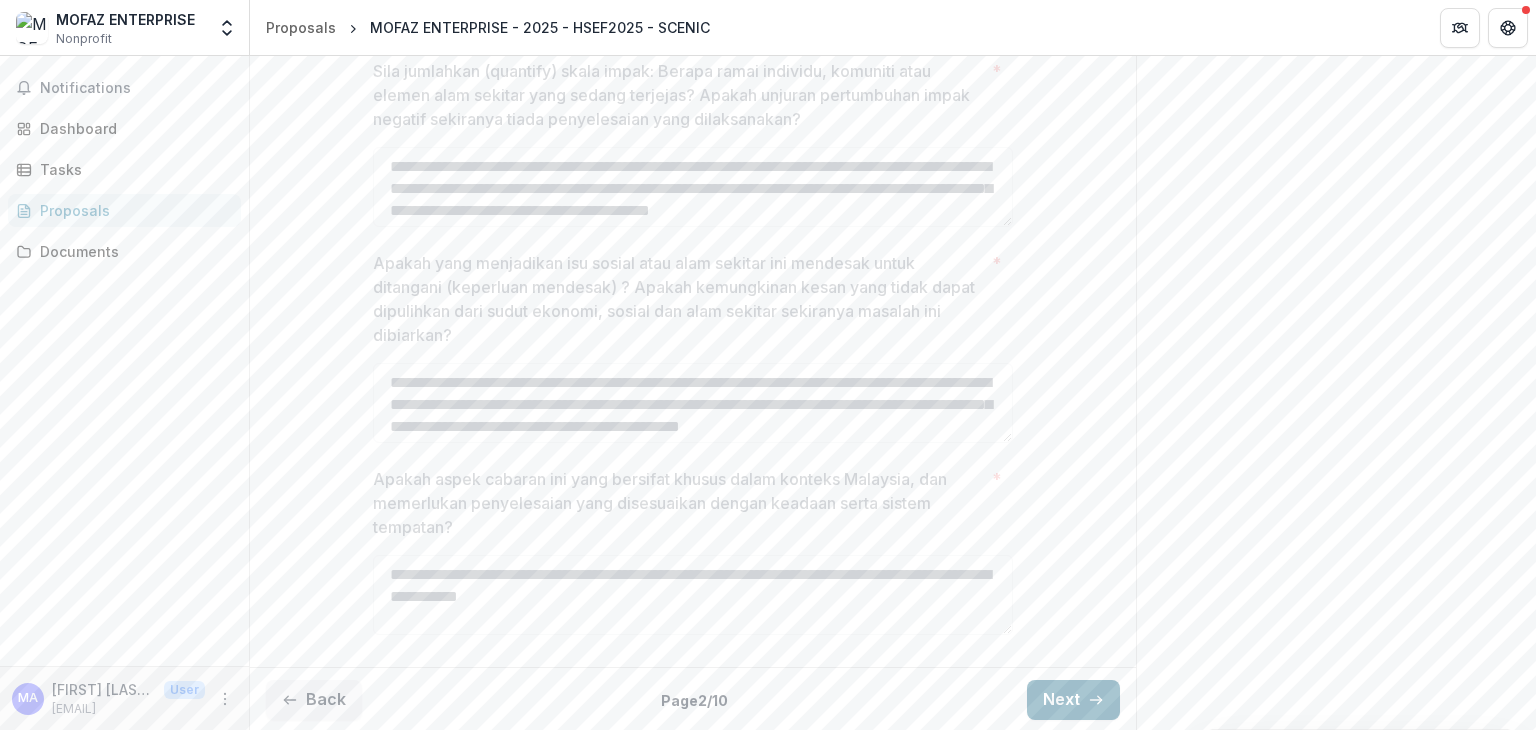 click 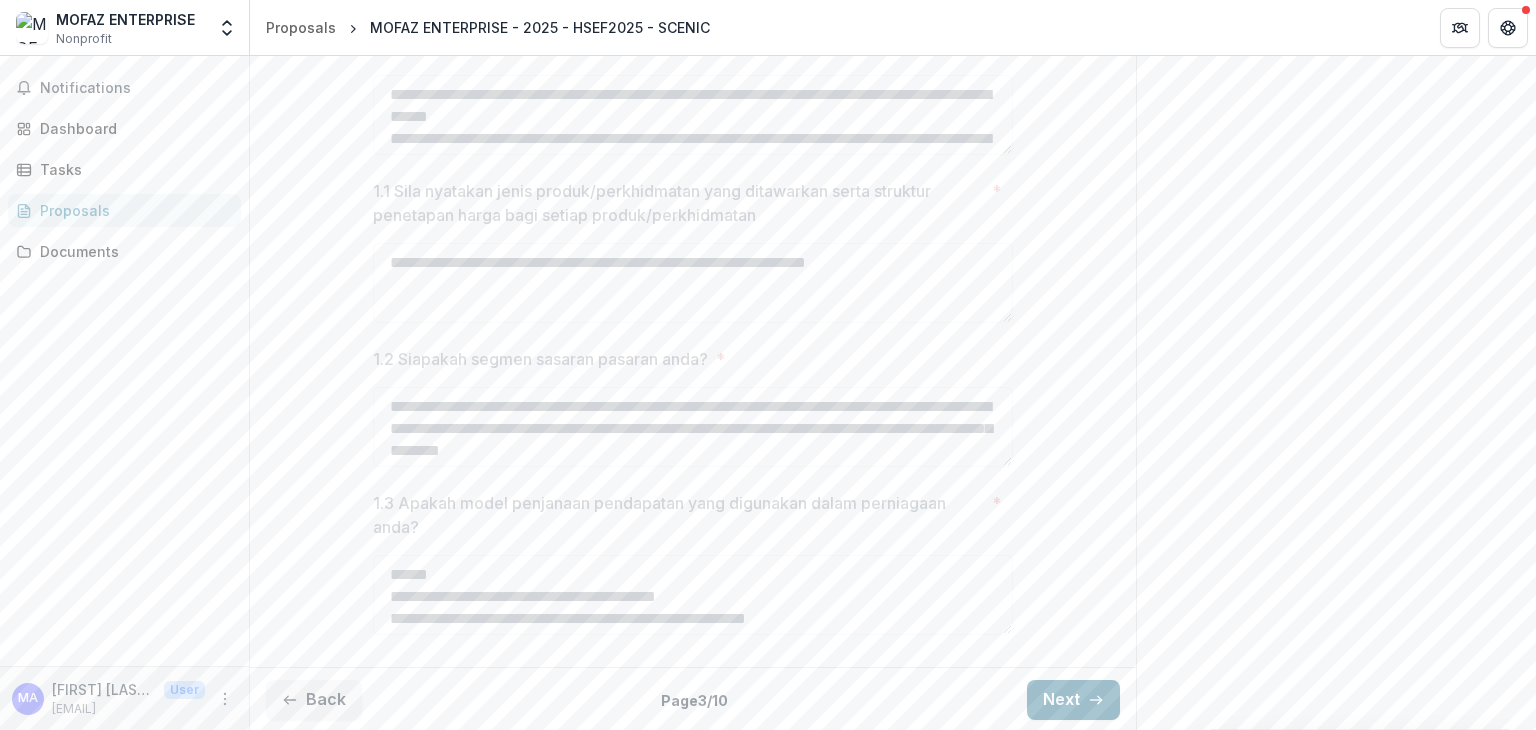 click 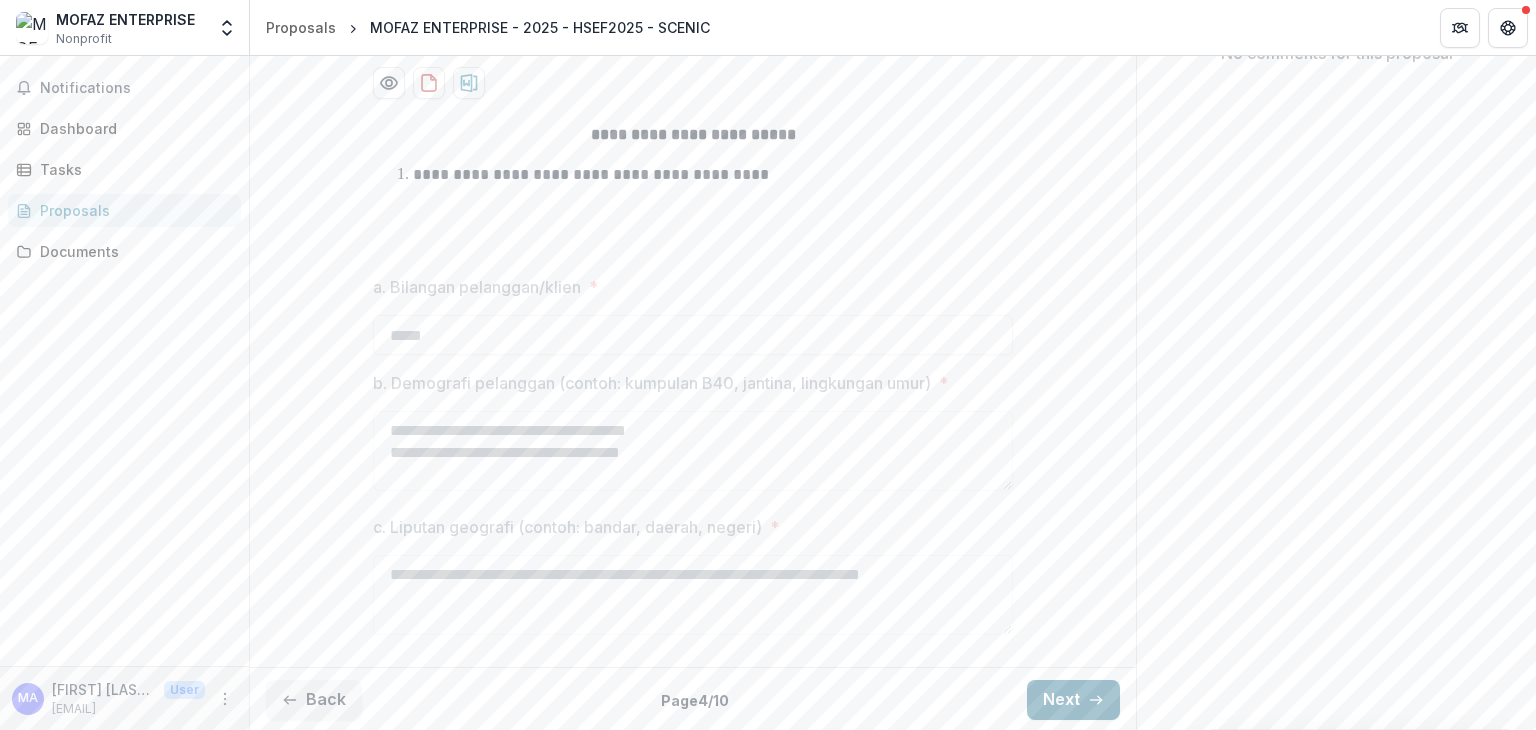 click 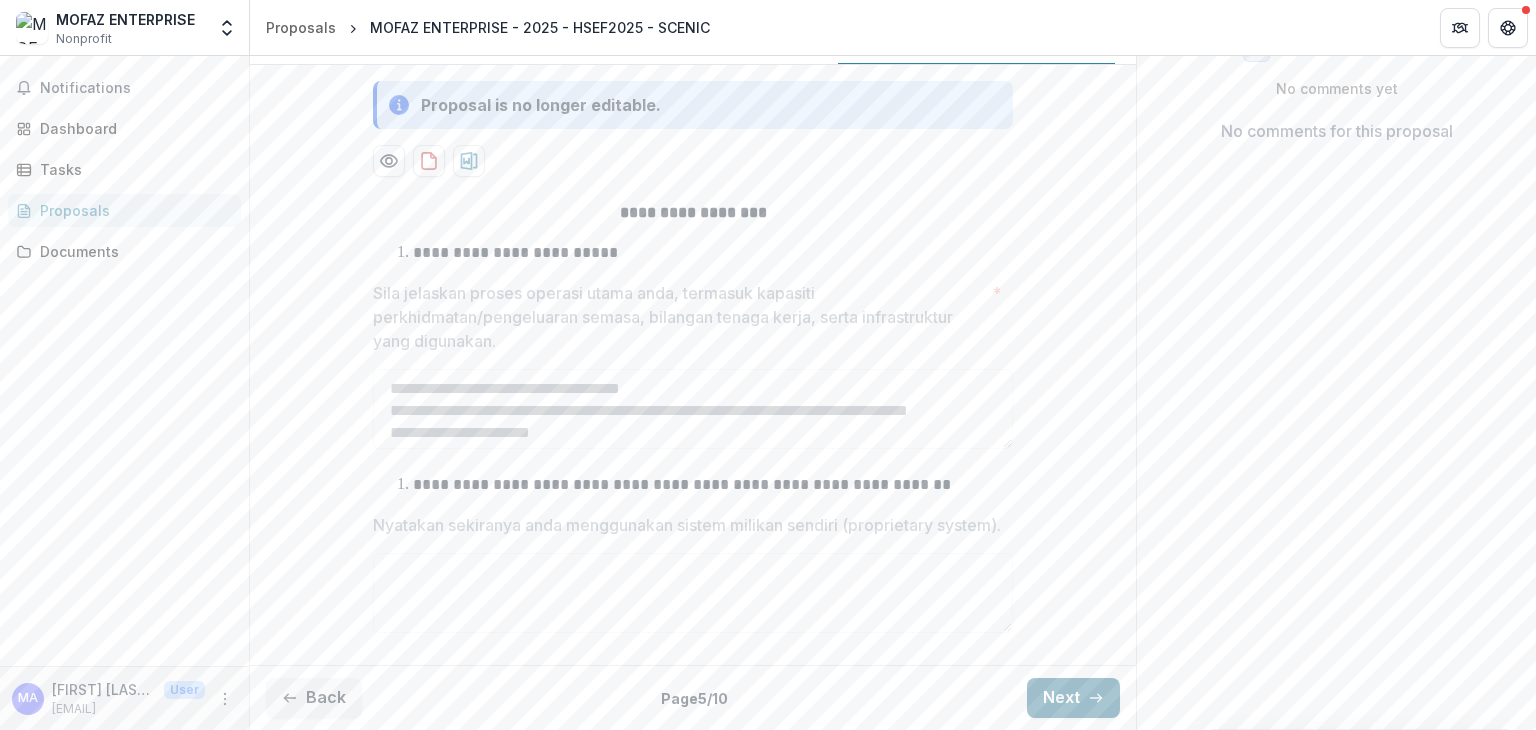 click 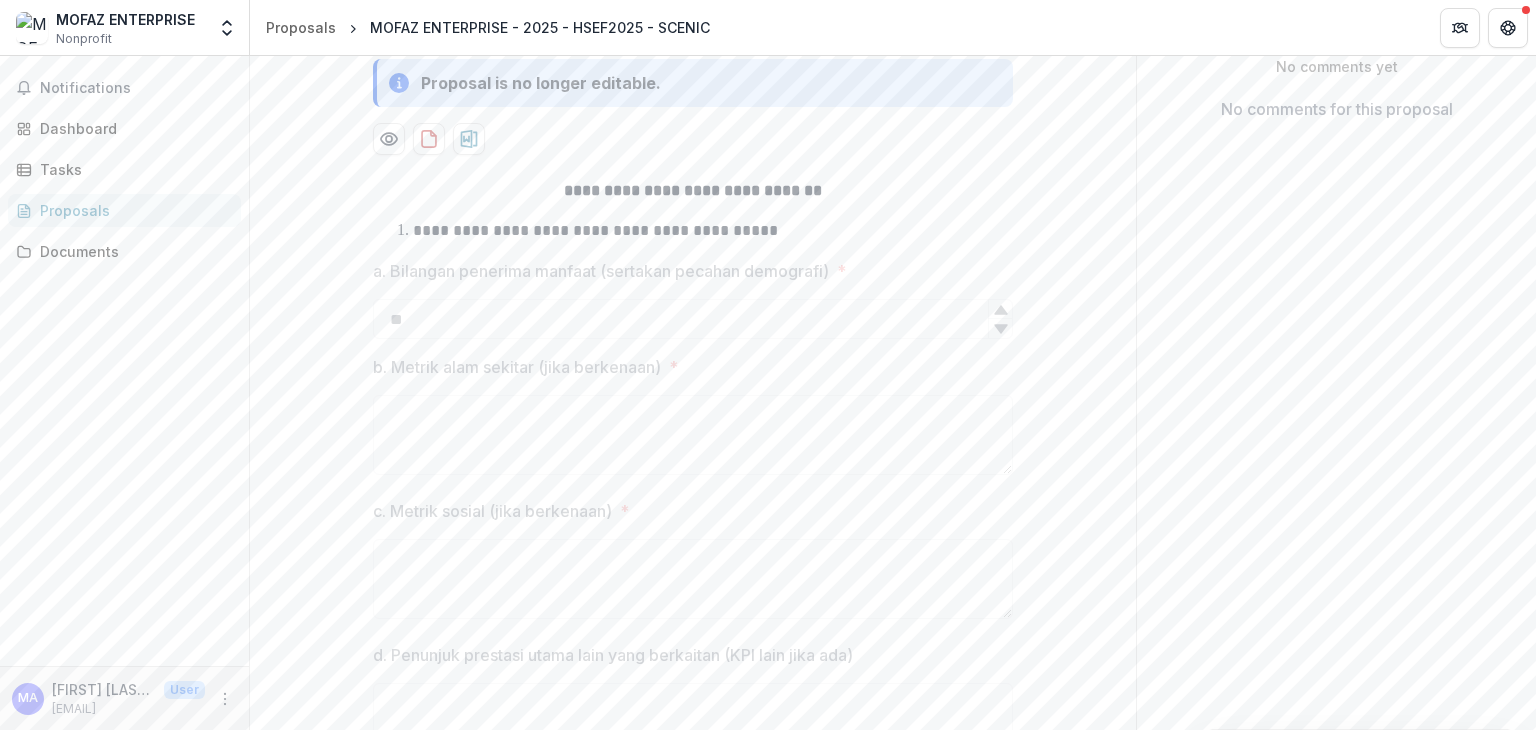 scroll, scrollTop: 976, scrollLeft: 0, axis: vertical 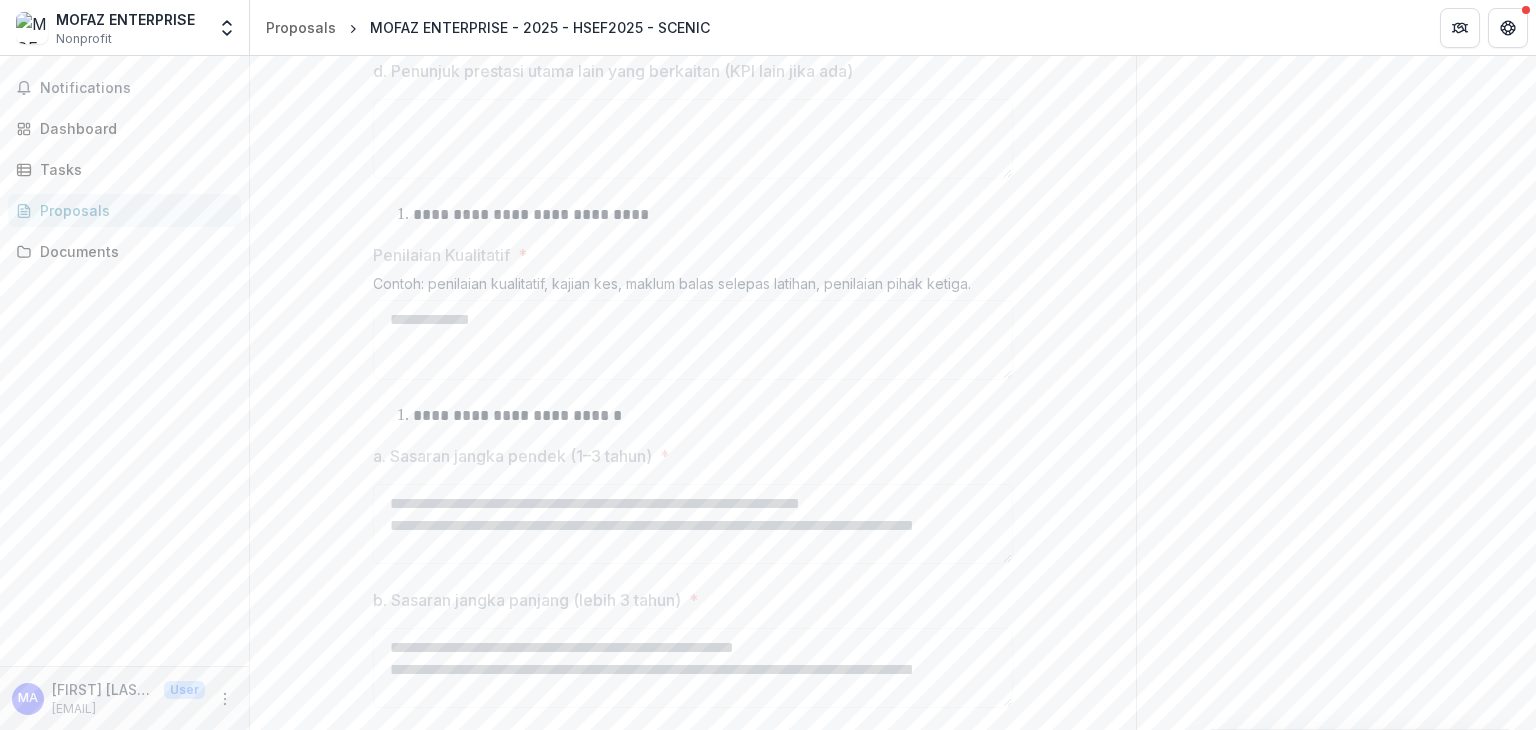 click on "**********" at bounding box center [693, 227] 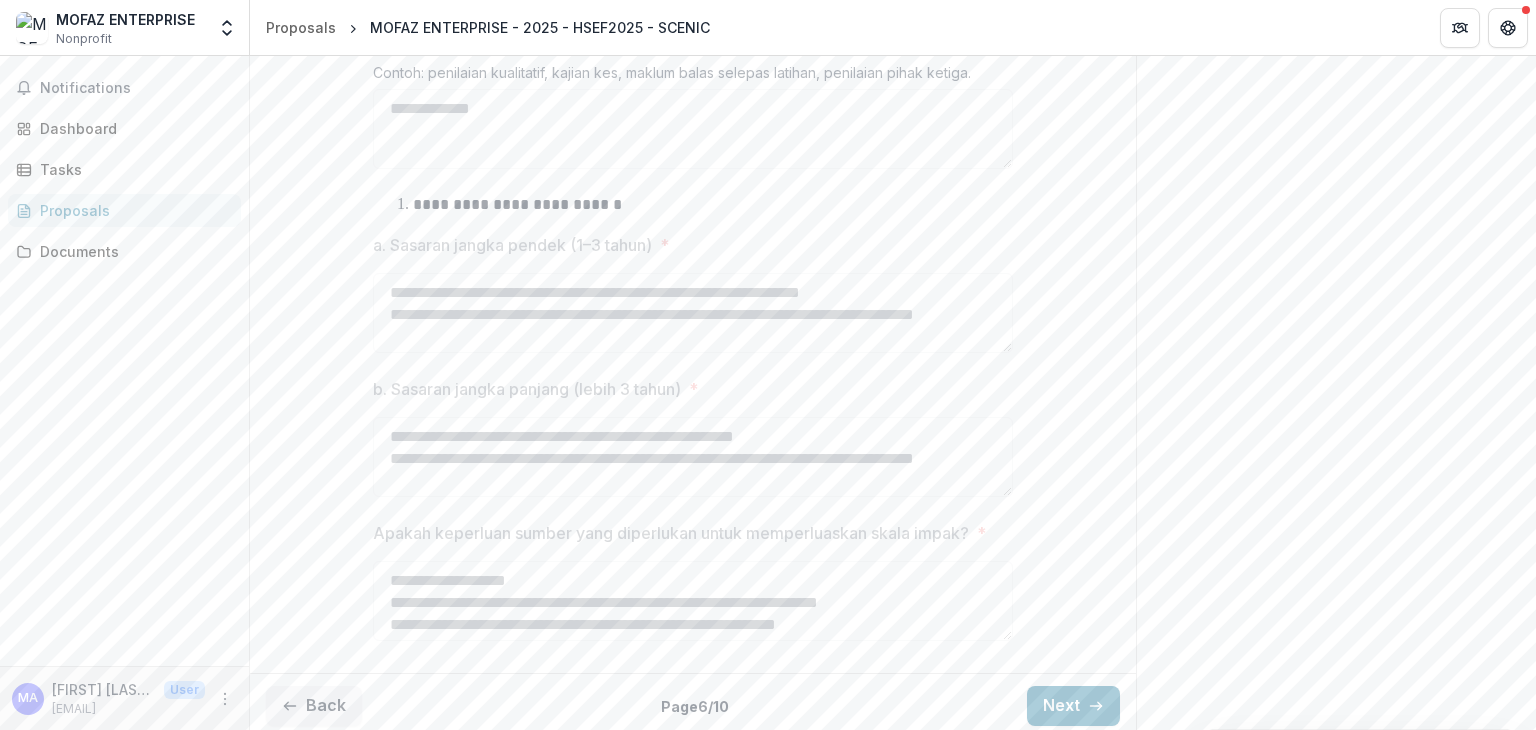 scroll, scrollTop: 1193, scrollLeft: 0, axis: vertical 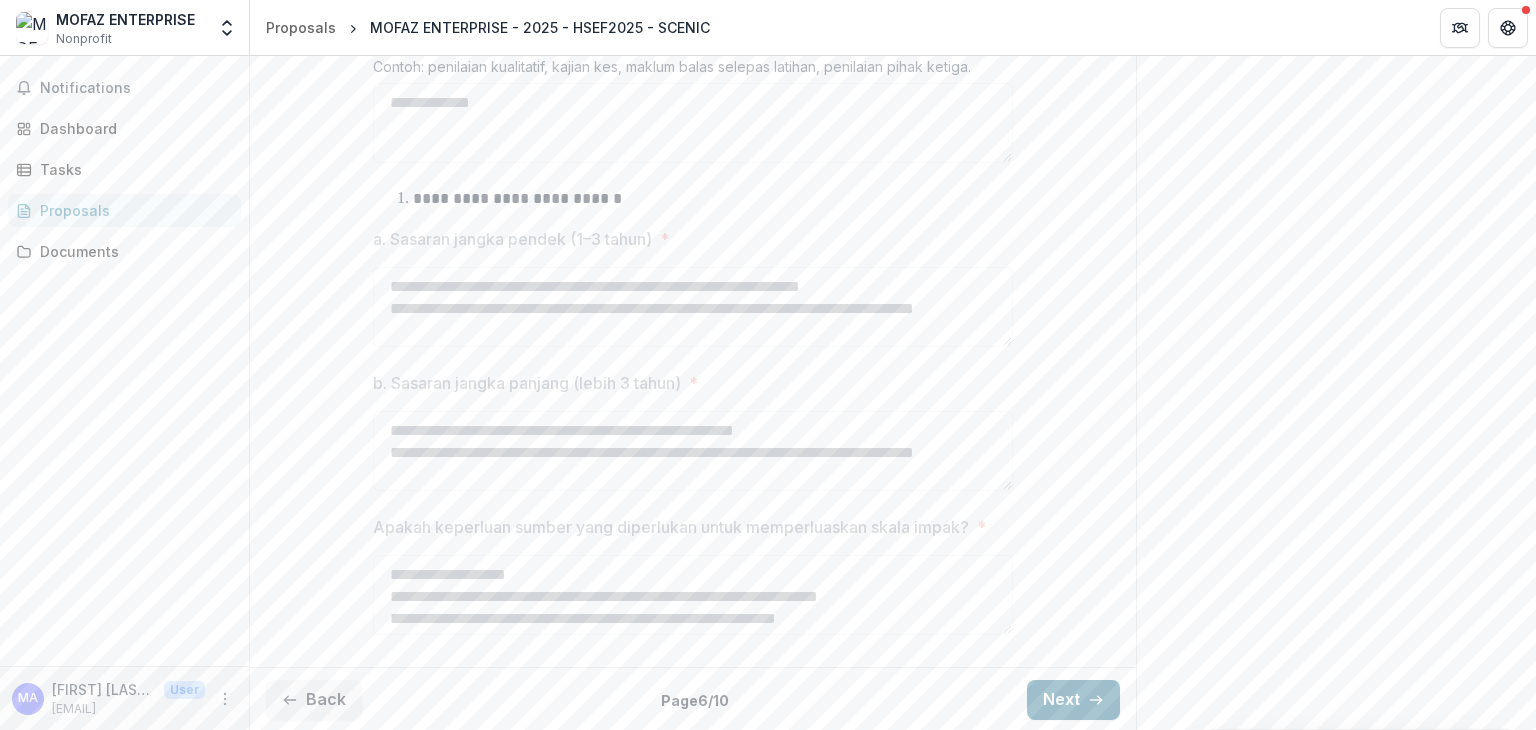 click on "Next" at bounding box center (1073, 700) 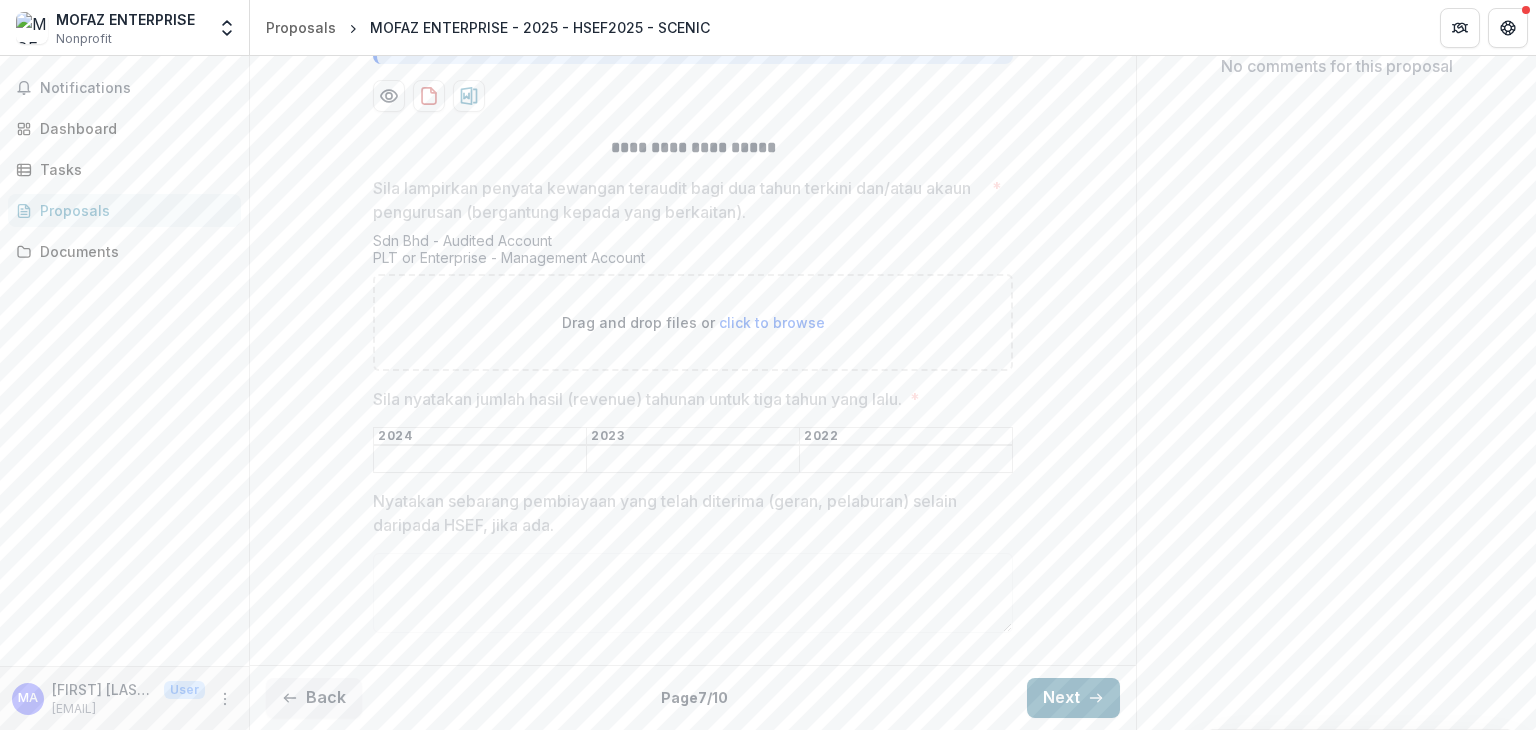 scroll, scrollTop: 430, scrollLeft: 0, axis: vertical 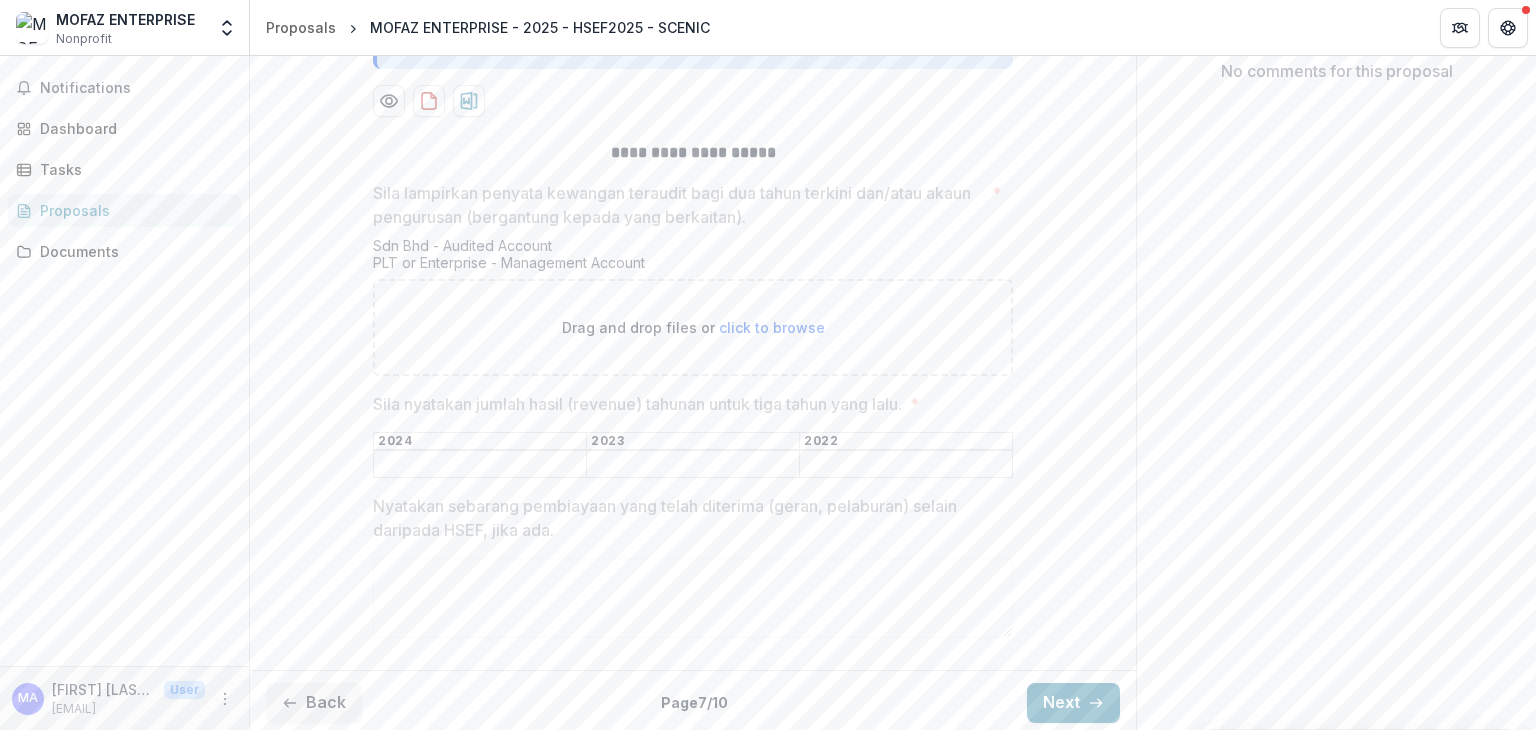 click on "click to browse" at bounding box center (772, 327) 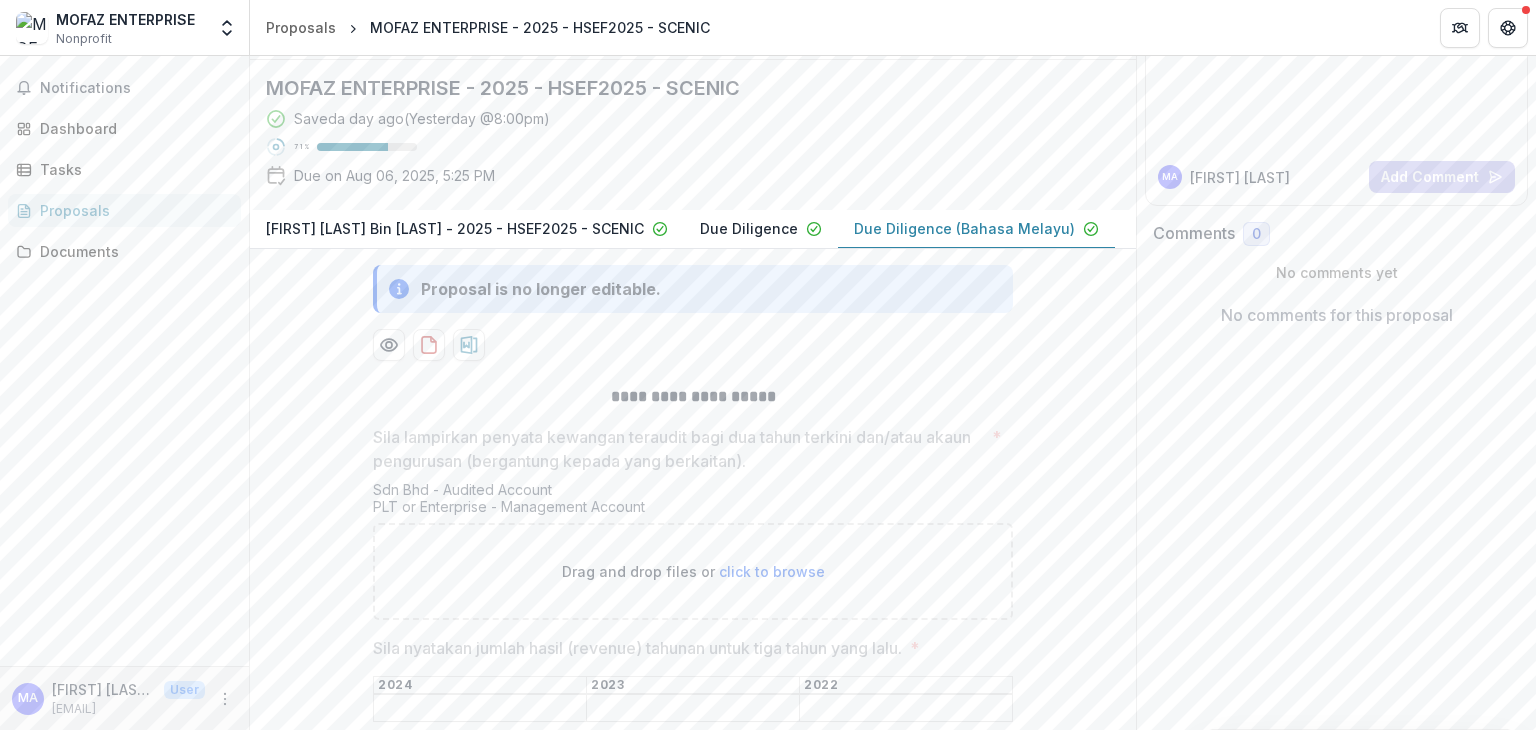 scroll, scrollTop: 184, scrollLeft: 0, axis: vertical 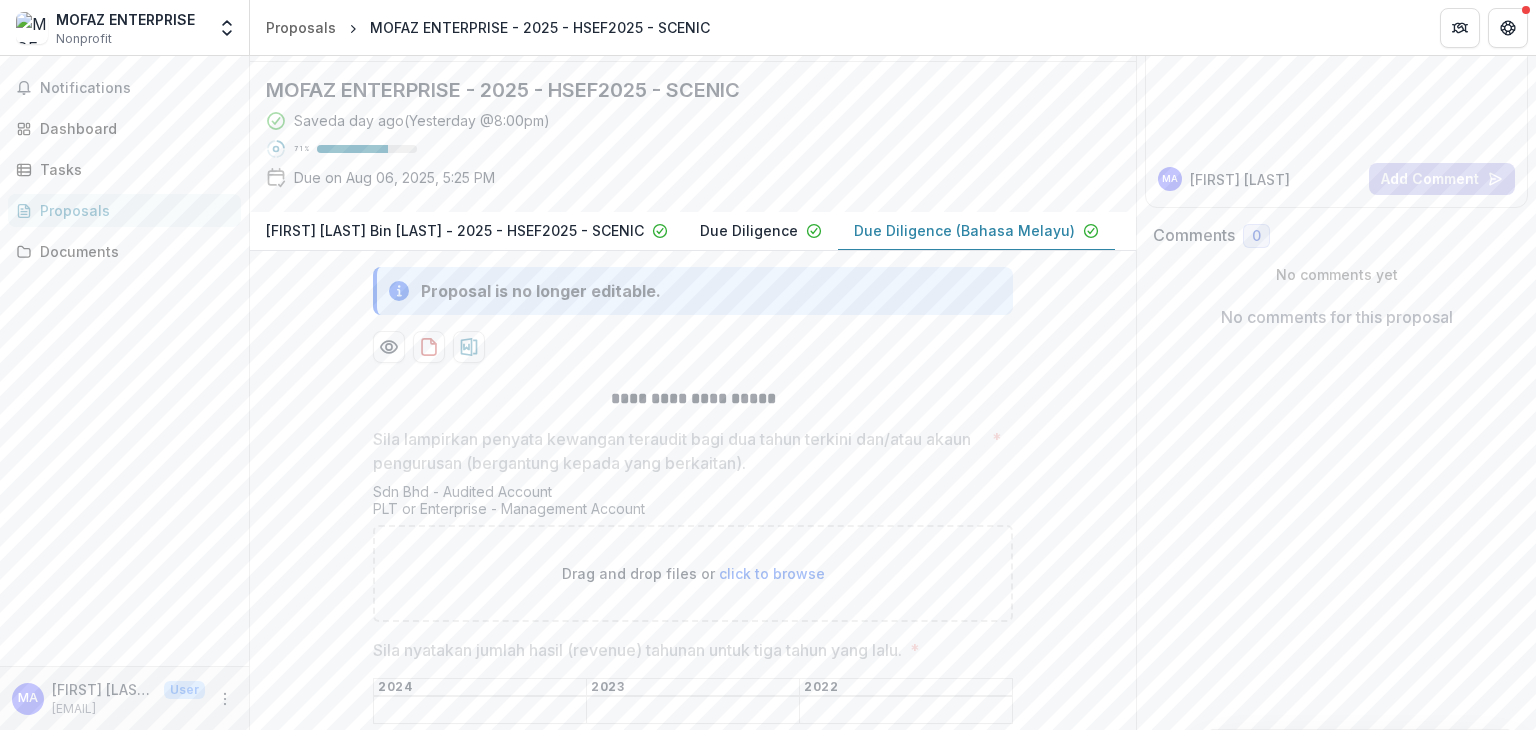 click on "Due Diligence (Bahasa Melayu)" at bounding box center (964, 230) 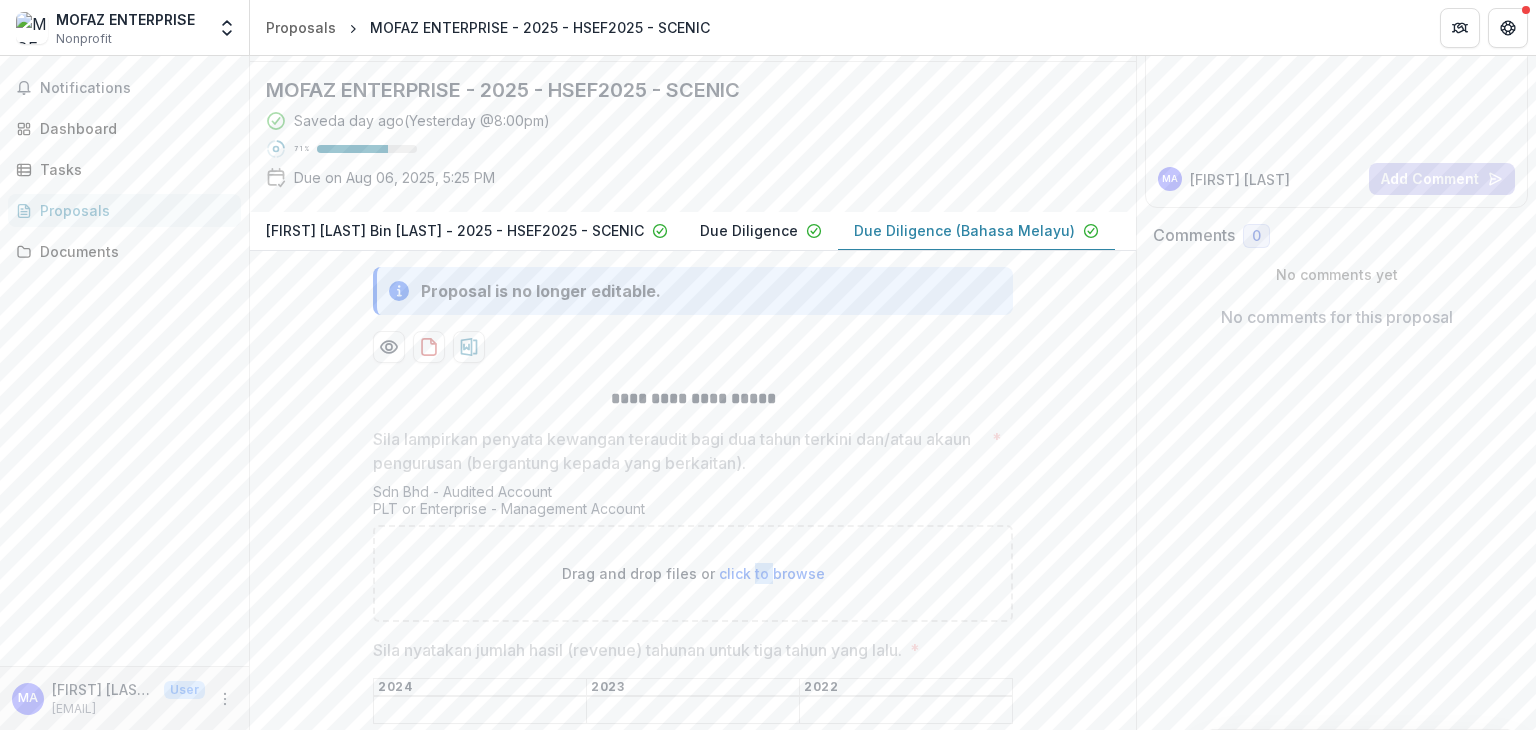 click on "click to browse" at bounding box center (772, 573) 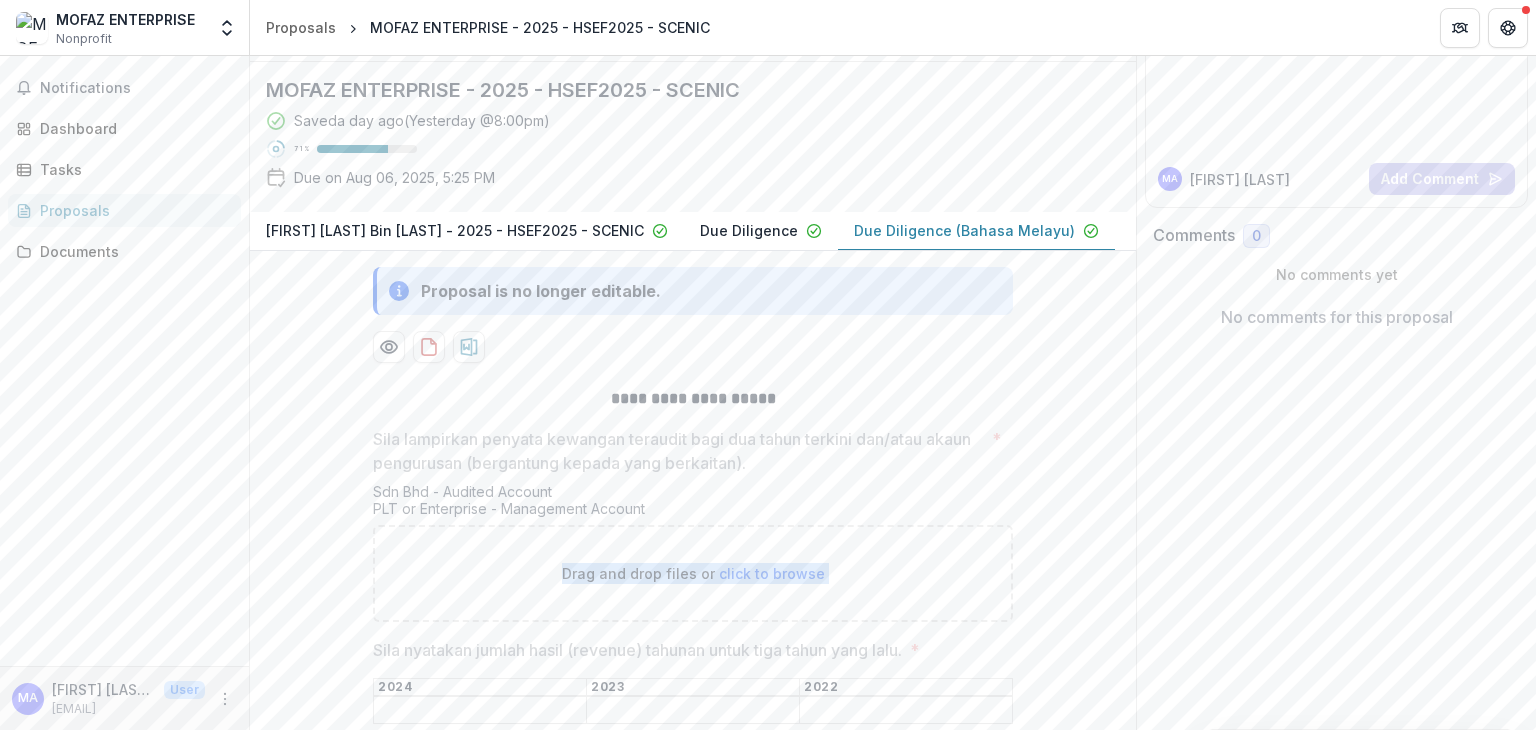 click on "click to browse" at bounding box center (772, 573) 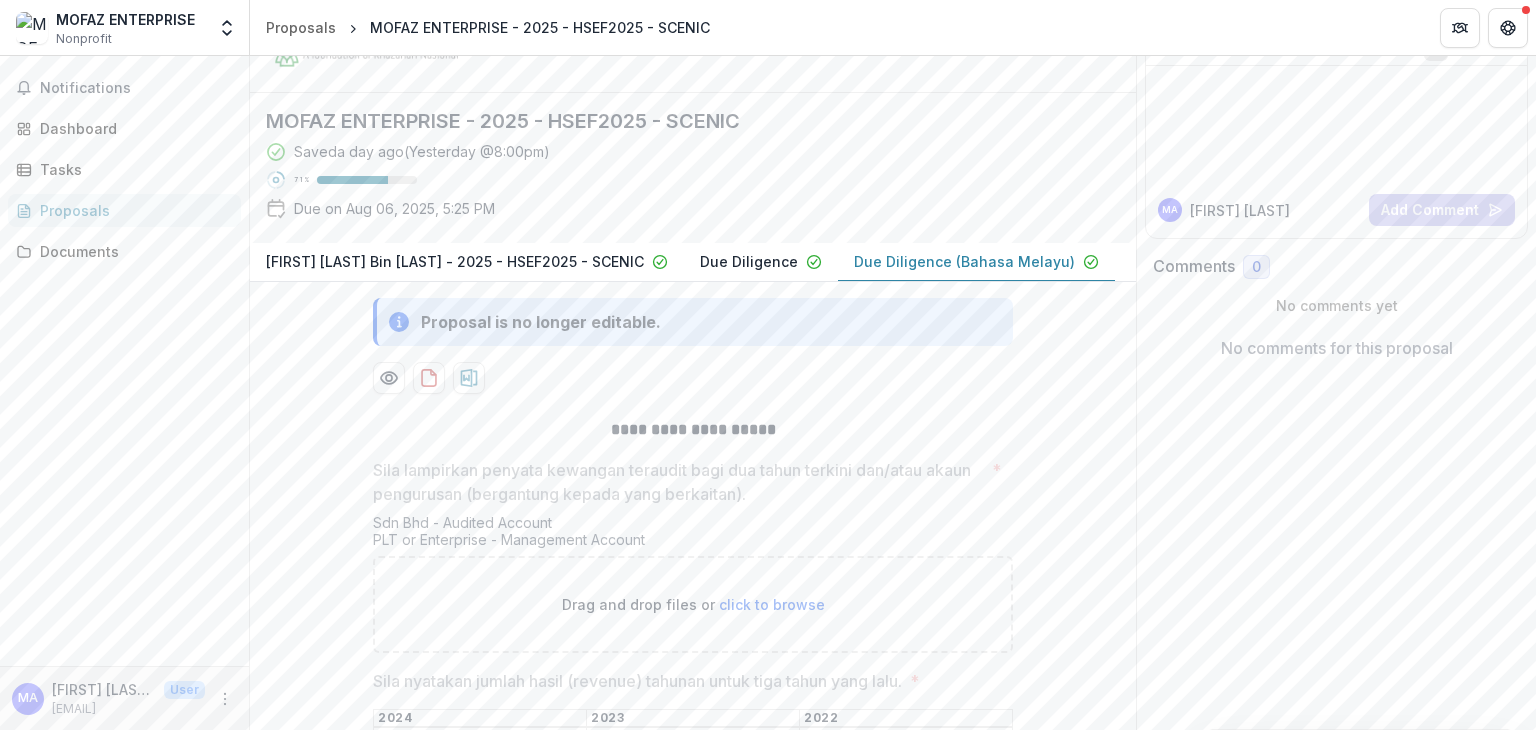 scroll, scrollTop: 145, scrollLeft: 0, axis: vertical 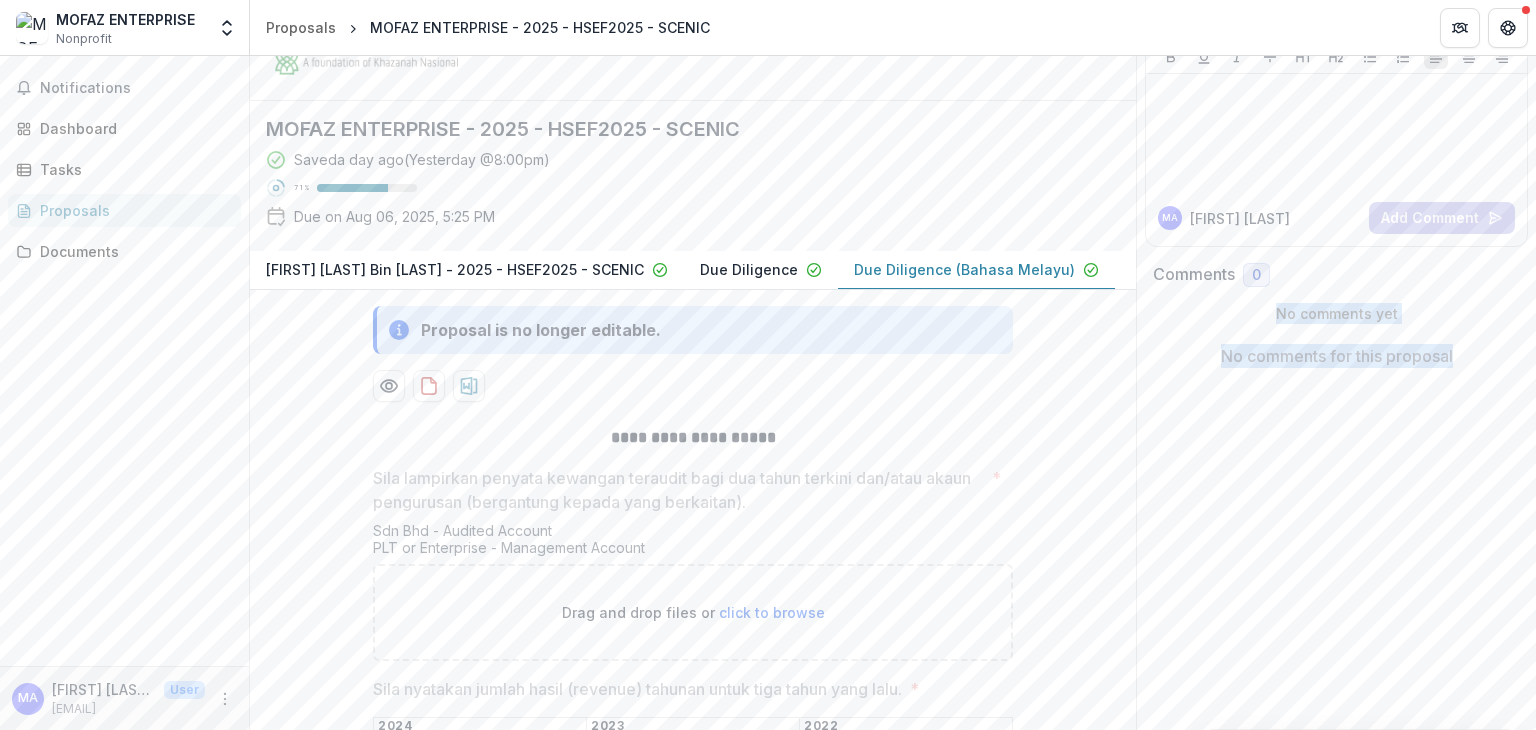 drag, startPoint x: 1535, startPoint y: 330, endPoint x: 1534, endPoint y: 275, distance: 55.00909 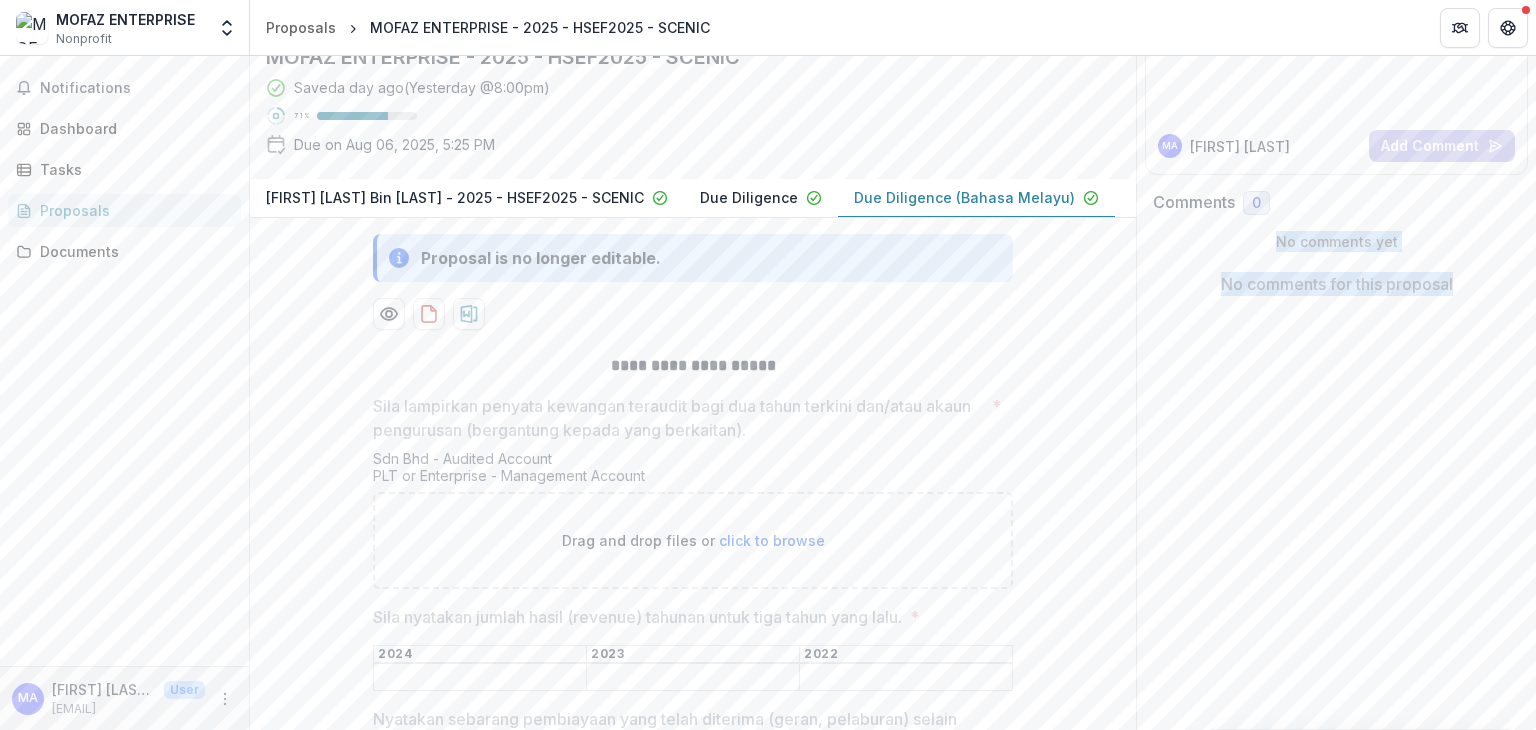 scroll, scrollTop: 212, scrollLeft: 0, axis: vertical 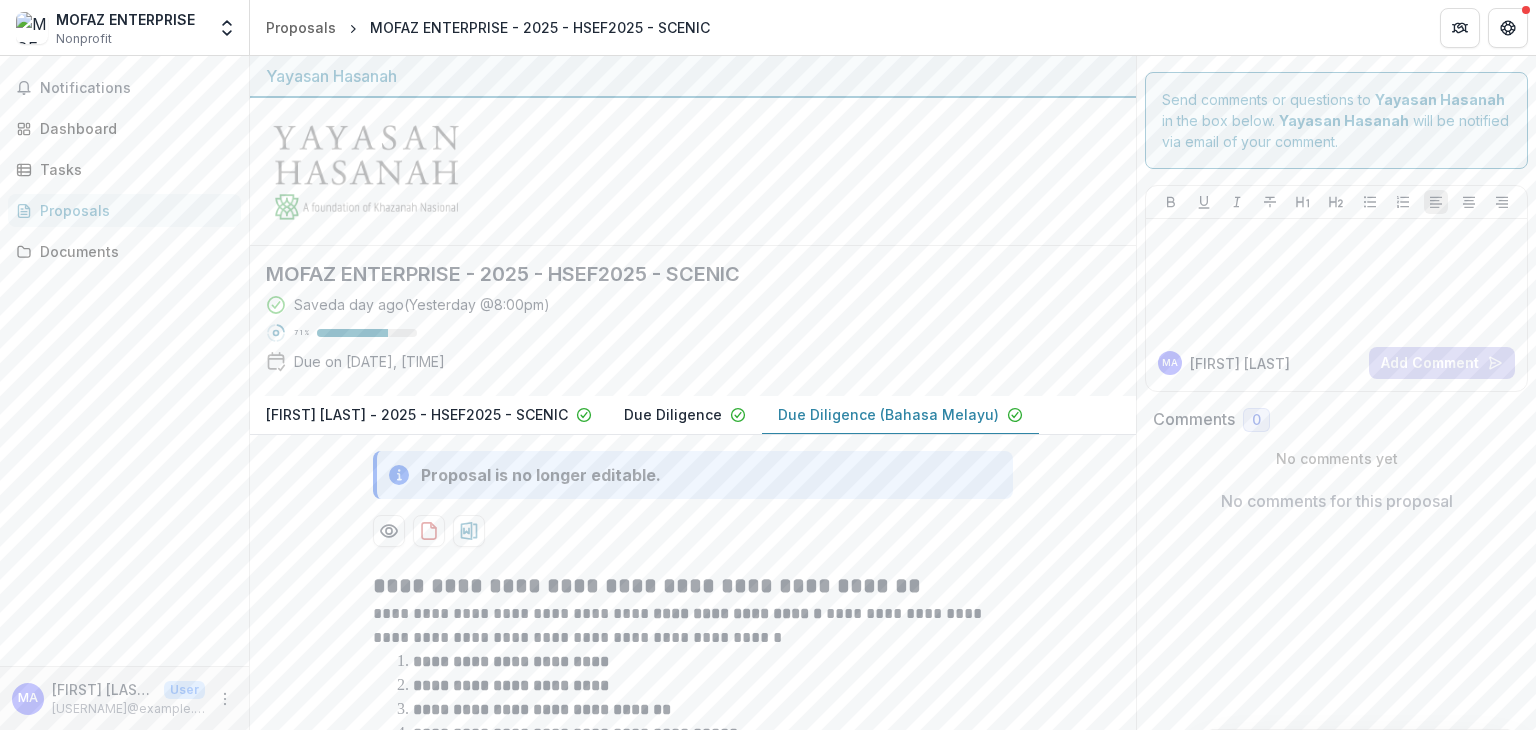 click on "Due Diligence (Bahasa Melayu)" at bounding box center [888, 414] 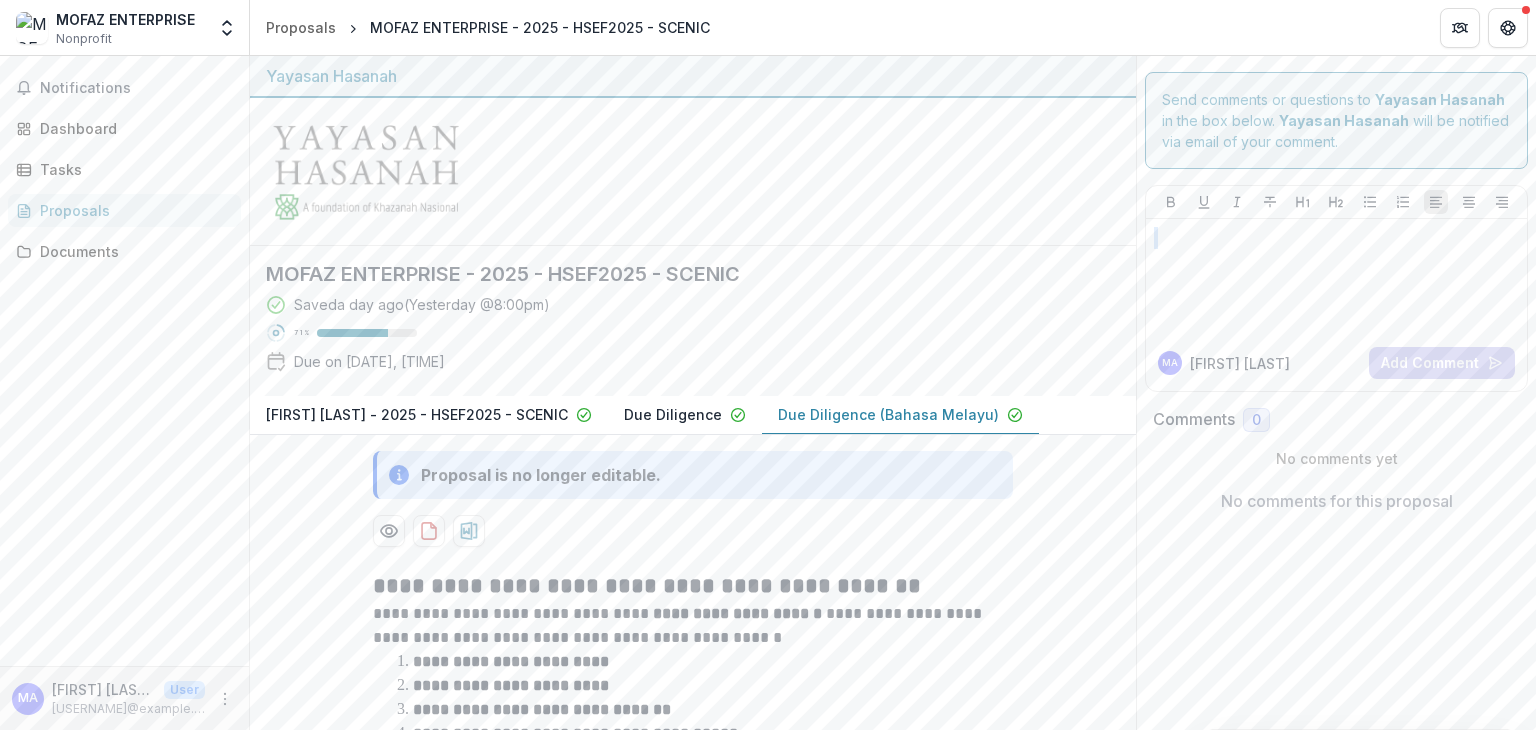 drag, startPoint x: 1535, startPoint y: 212, endPoint x: 1532, endPoint y: 313, distance: 101.04455 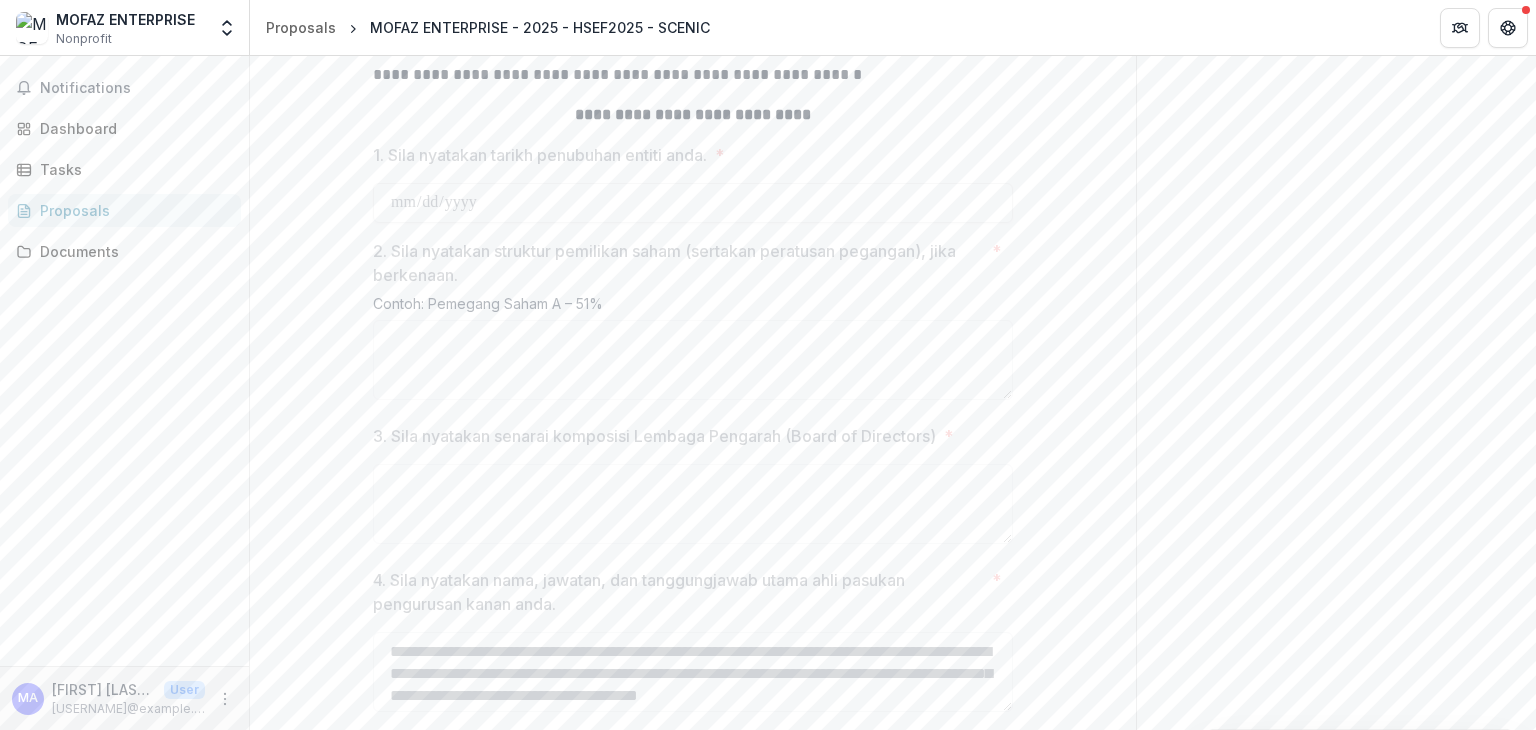 scroll, scrollTop: 880, scrollLeft: 0, axis: vertical 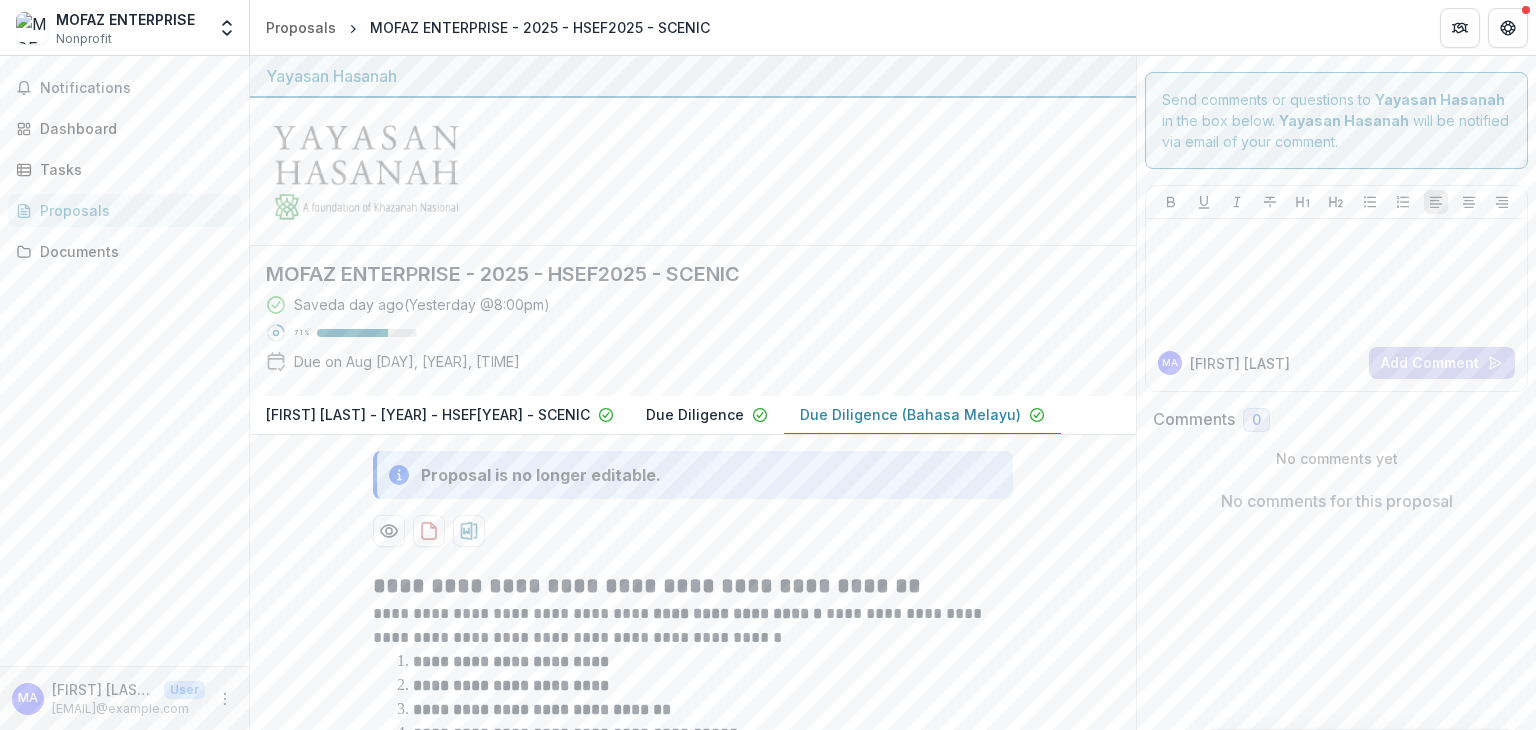 click on "Due Diligence (Bahasa Melayu)" at bounding box center (910, 414) 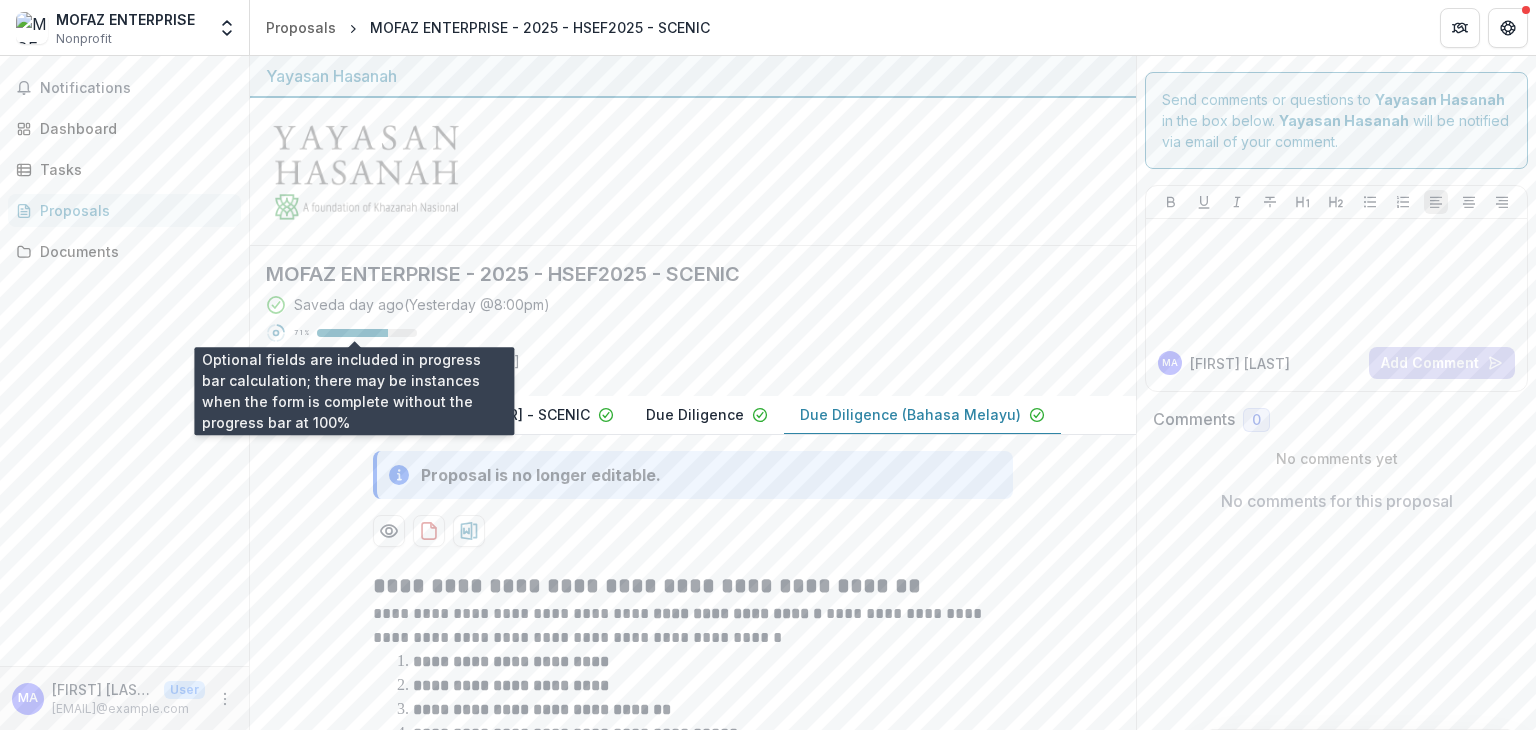 click at bounding box center [352, 333] 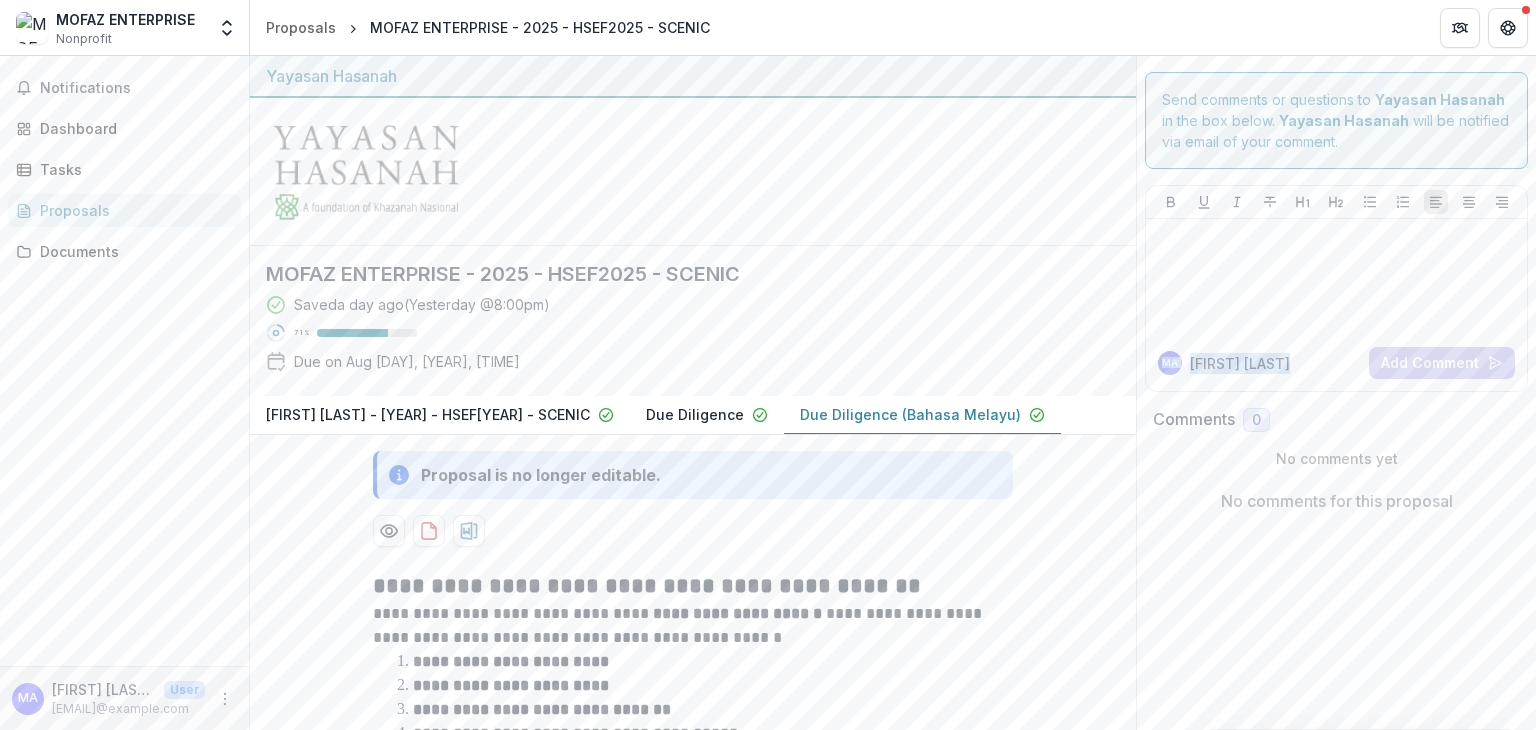 click on "**********" at bounding box center (893, 393) 